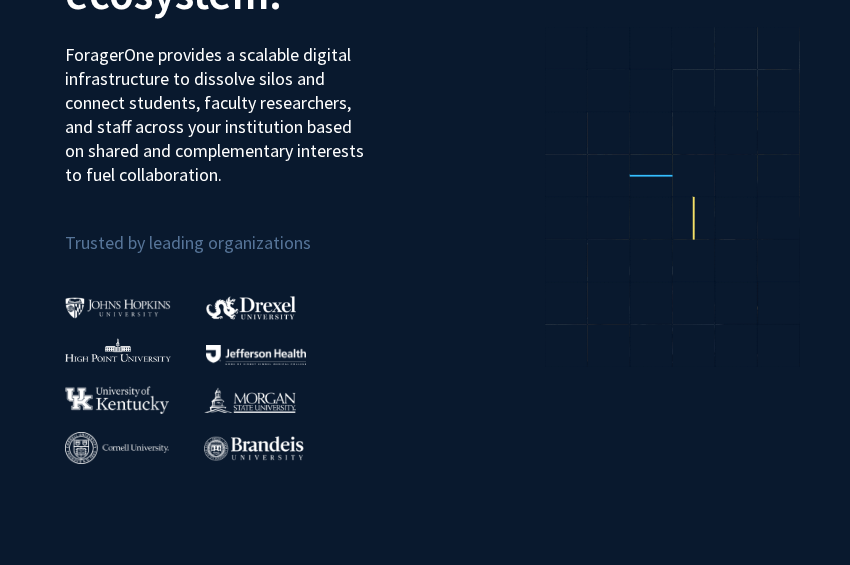 scroll, scrollTop: 0, scrollLeft: 0, axis: both 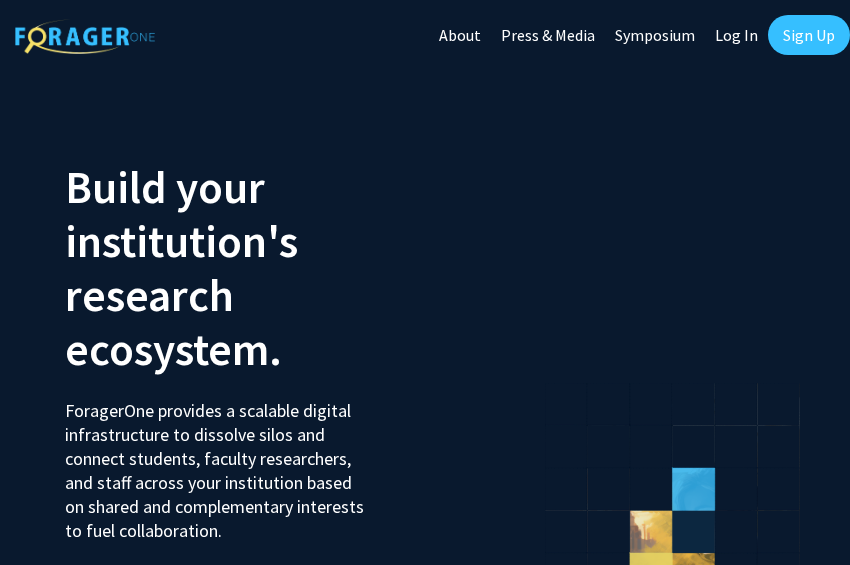 click on "Log In" 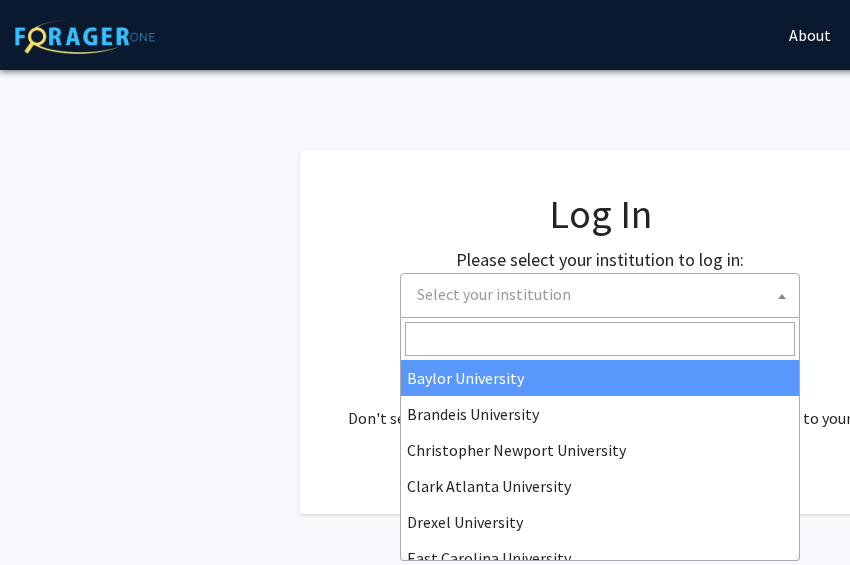 click on "Select your institution" at bounding box center [494, 294] 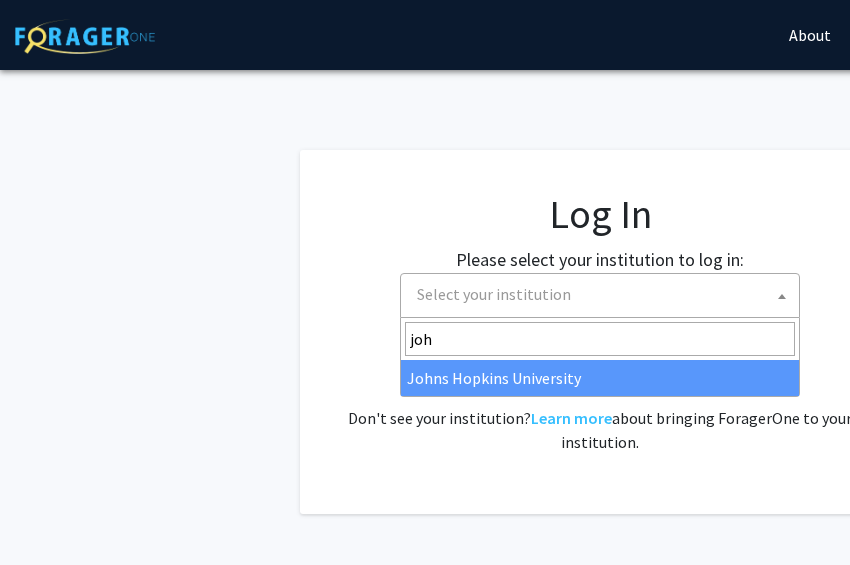 type on "john" 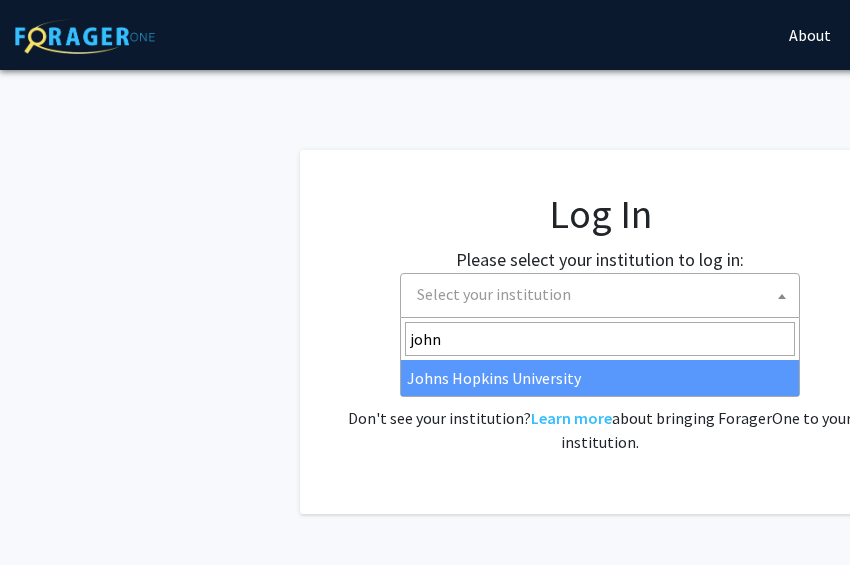 select on "1" 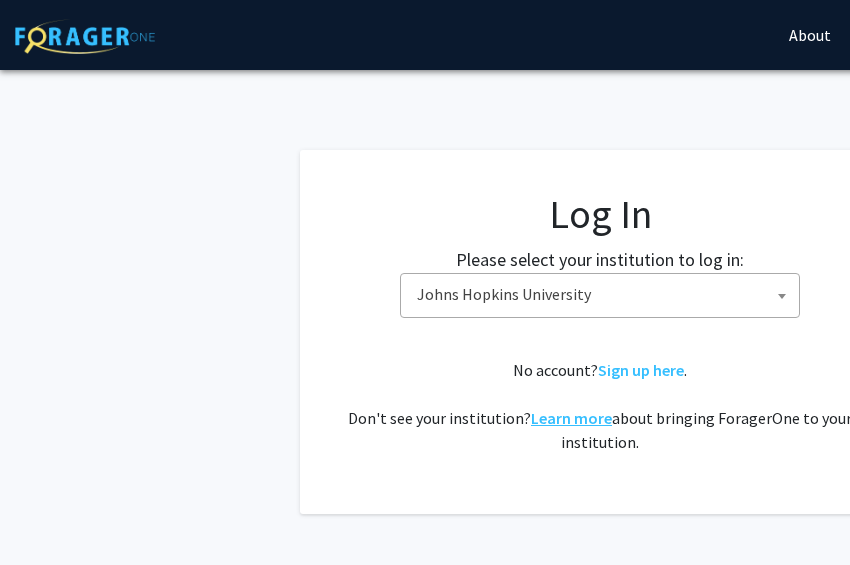 scroll, scrollTop: 0, scrollLeft: 52, axis: horizontal 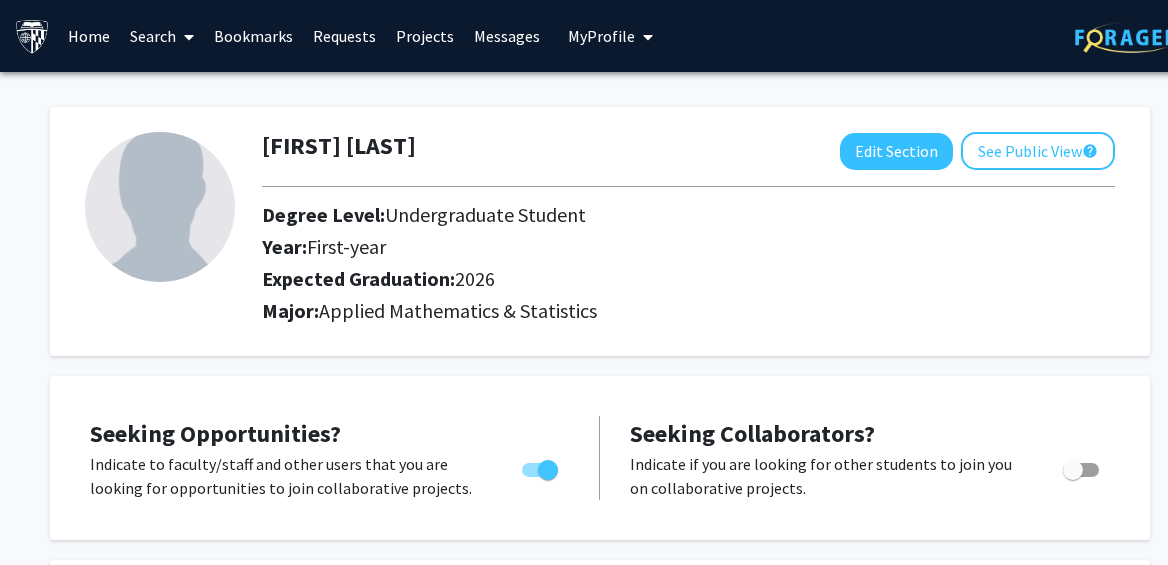 click on "Home" at bounding box center [89, 36] 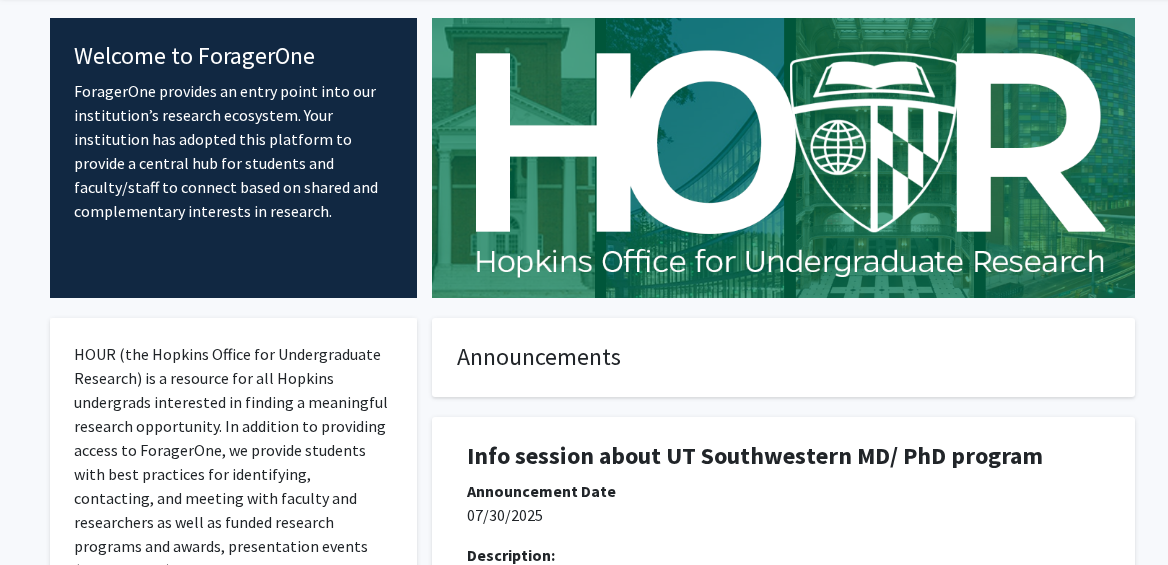 scroll, scrollTop: 0, scrollLeft: 0, axis: both 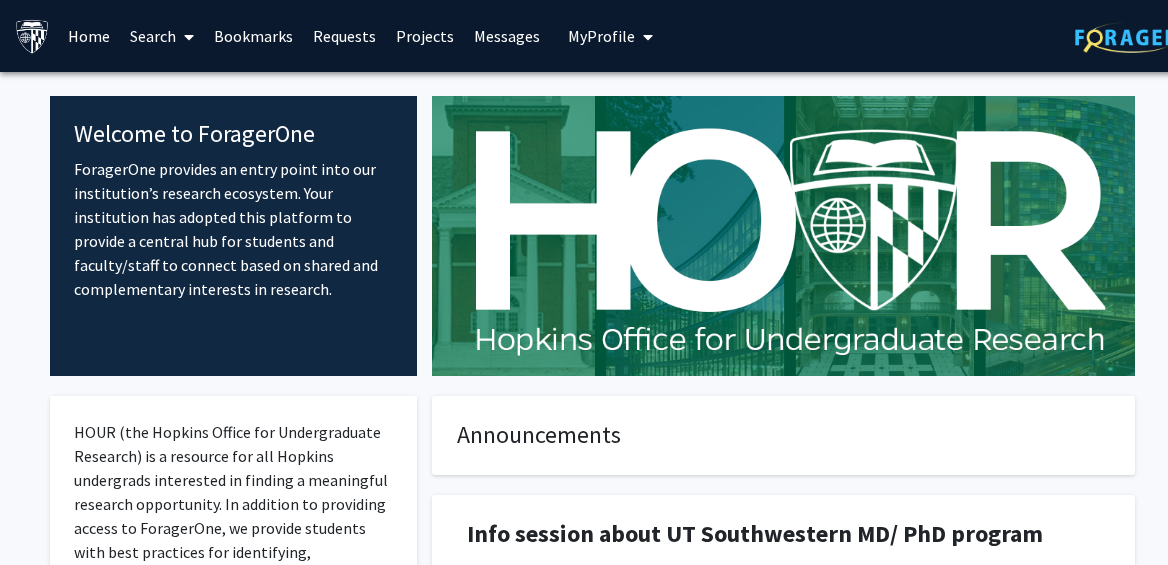 click at bounding box center [185, 37] 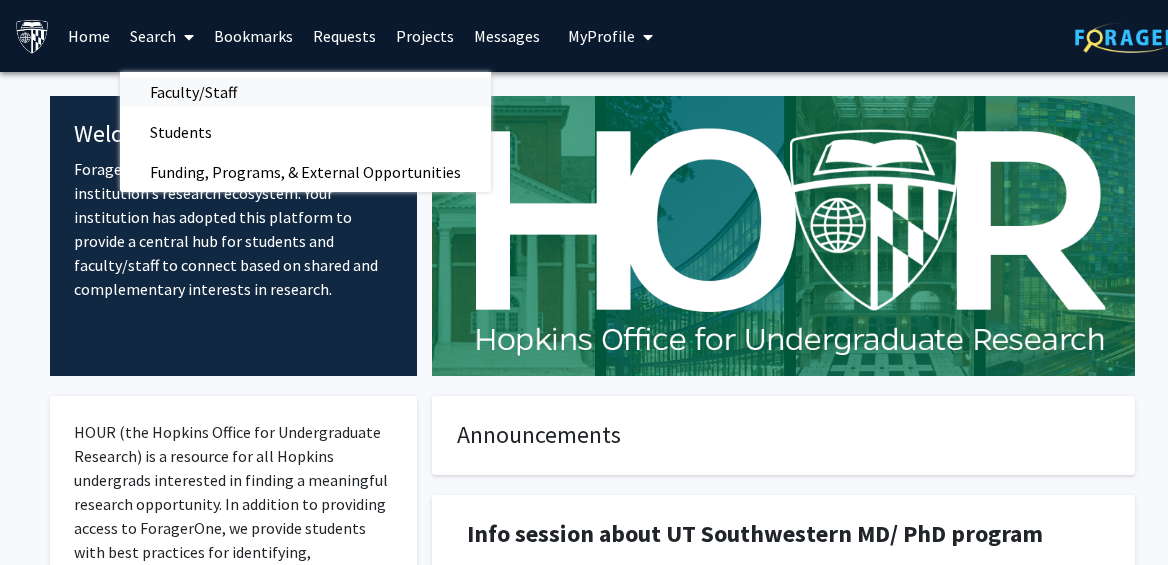 click on "Faculty/Staff" at bounding box center (193, 92) 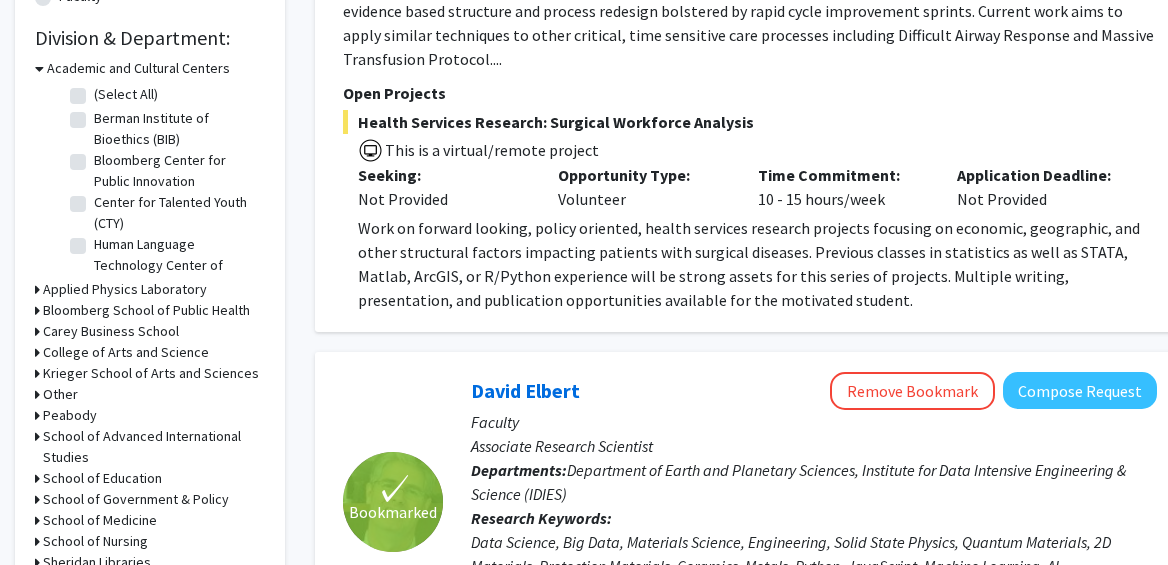scroll, scrollTop: 593, scrollLeft: 0, axis: vertical 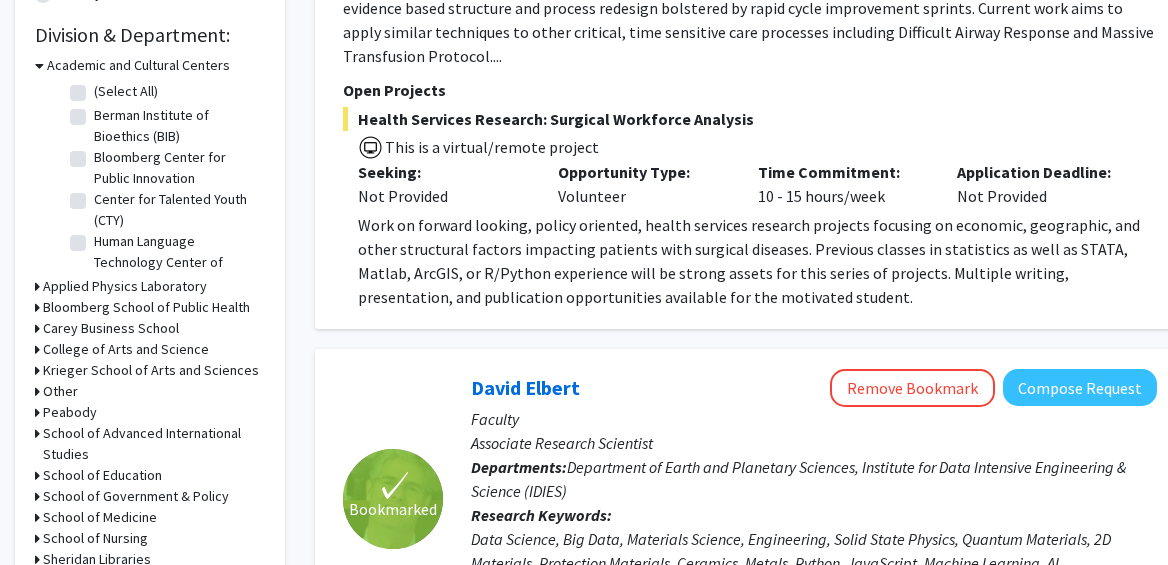 click on "Academic and Cultural Centers" at bounding box center (138, 65) 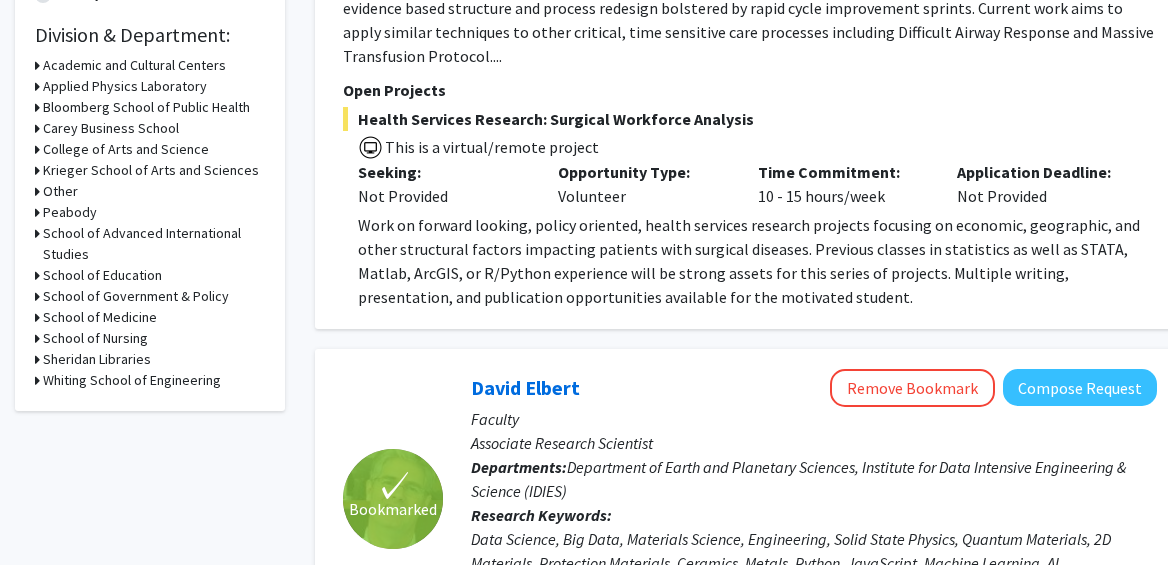 click on "Whiting School of Engineering" at bounding box center [132, 380] 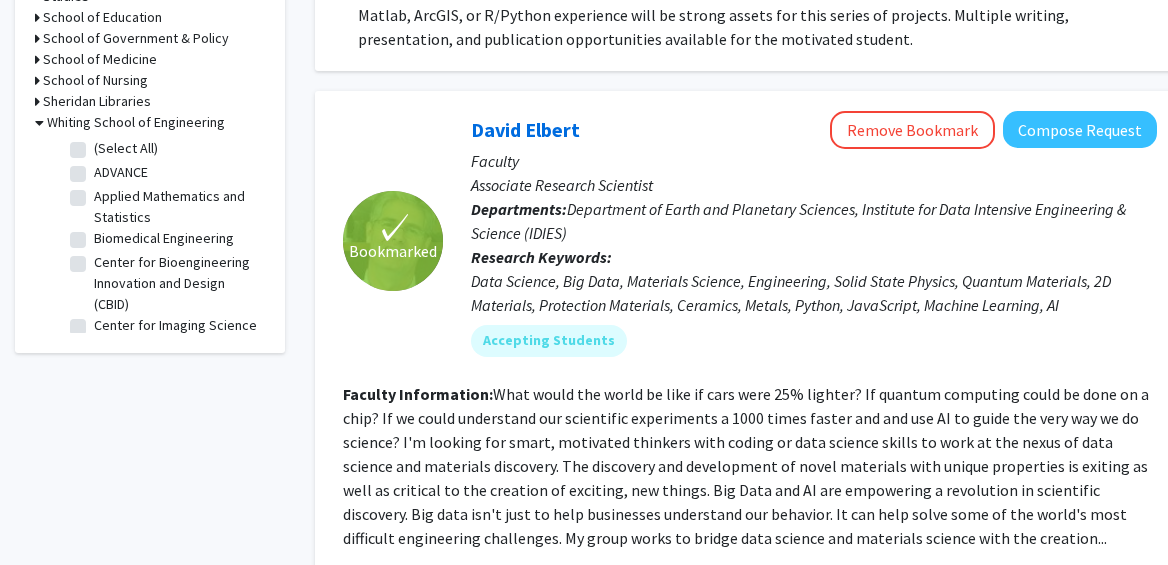scroll, scrollTop: 853, scrollLeft: 0, axis: vertical 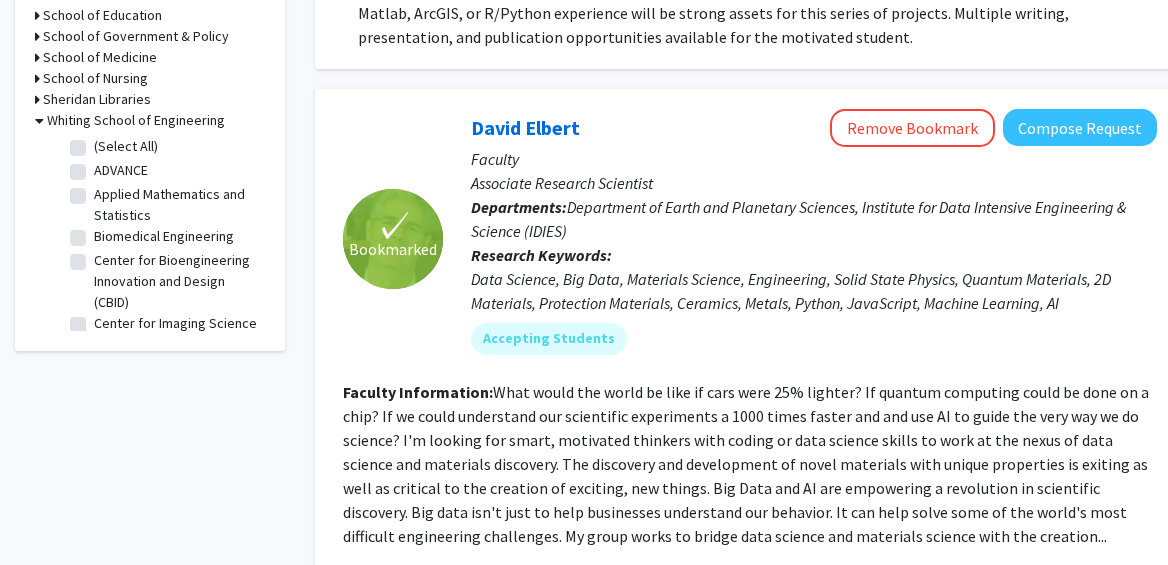 click on "Applied Mathematics and Statistics" 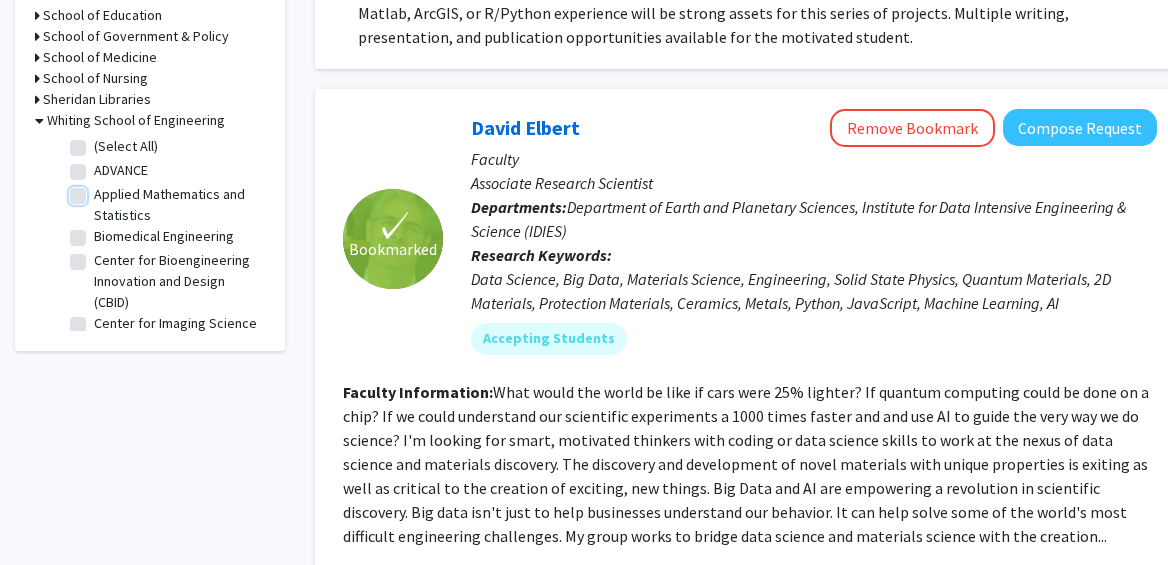 click on "Applied Mathematics and Statistics" at bounding box center [100, 190] 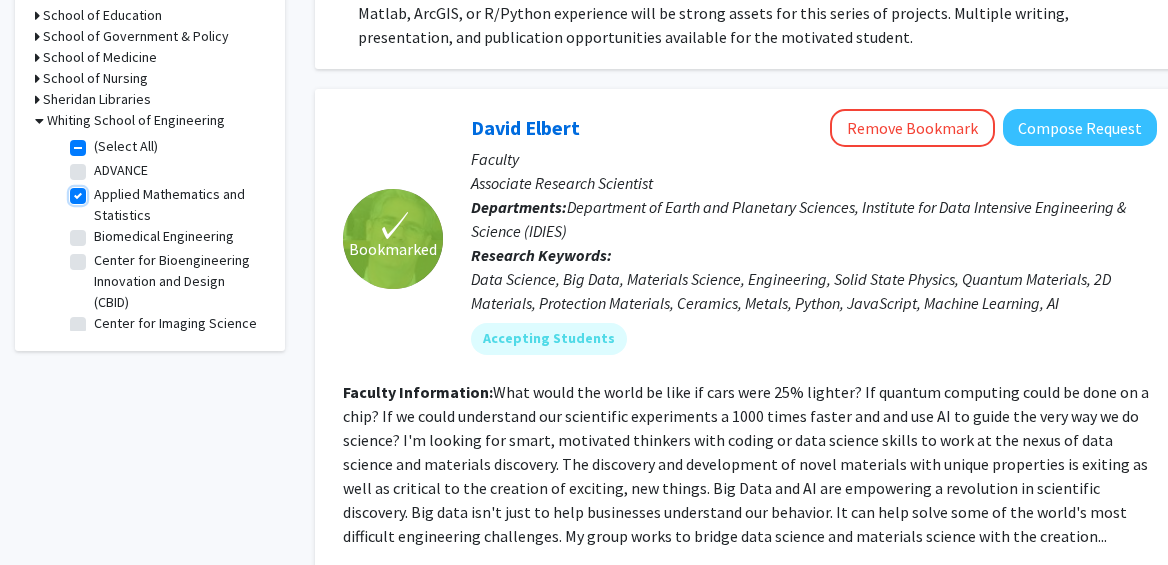 checkbox on "true" 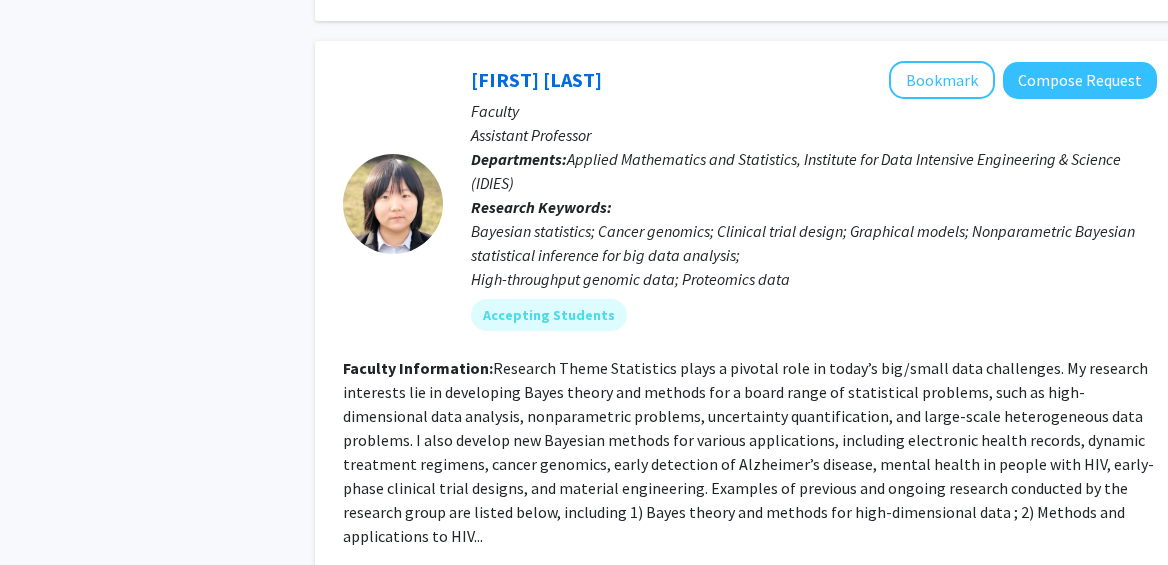 scroll, scrollTop: 1217, scrollLeft: 0, axis: vertical 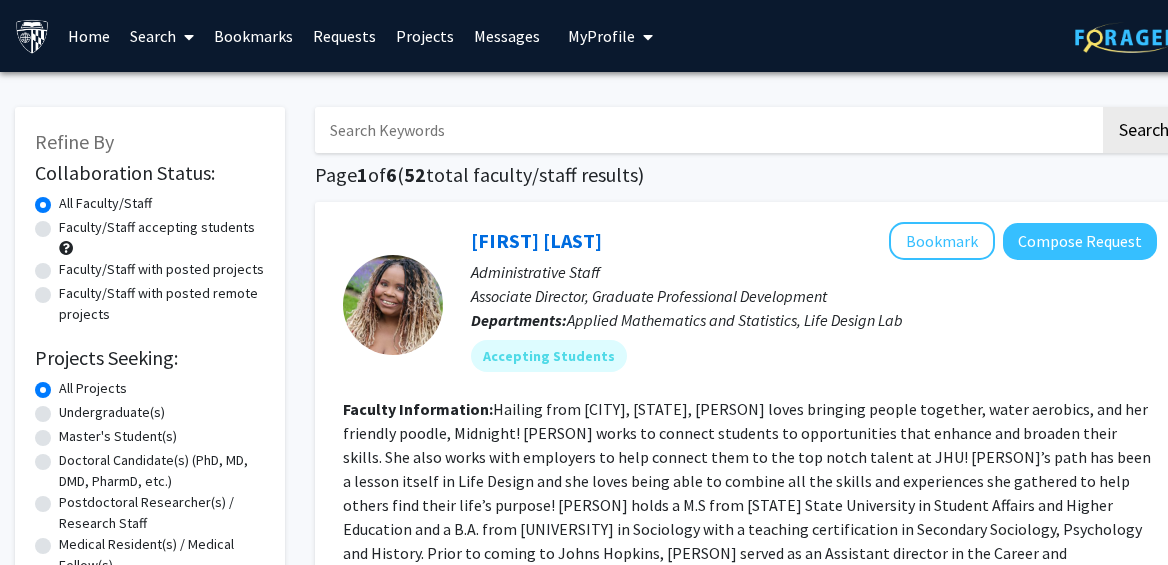 click at bounding box center (707, 130) 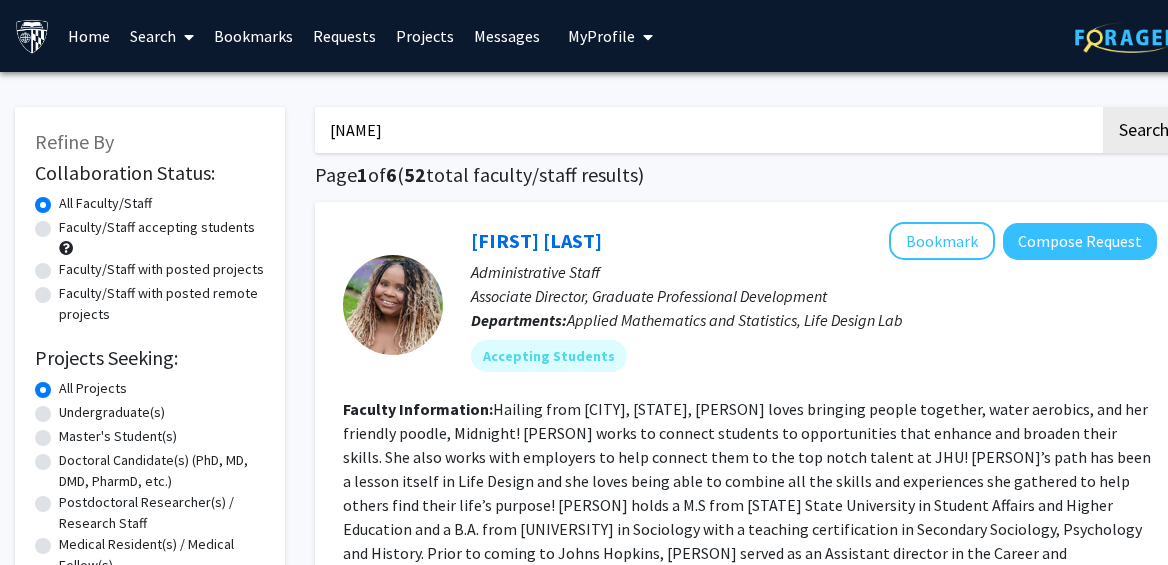 type on "naiman" 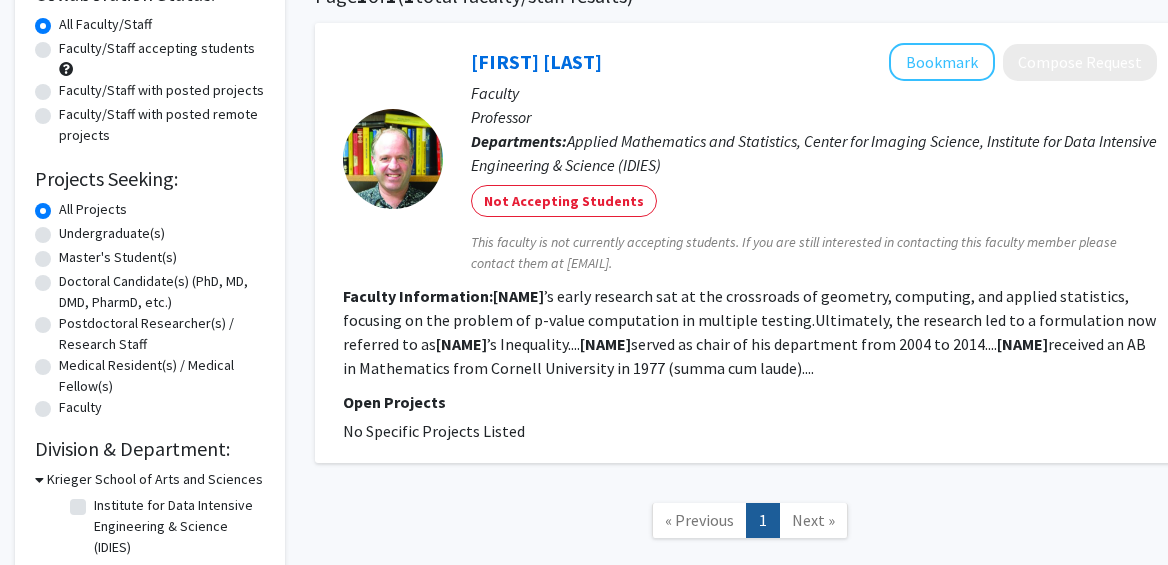 scroll, scrollTop: 188, scrollLeft: 0, axis: vertical 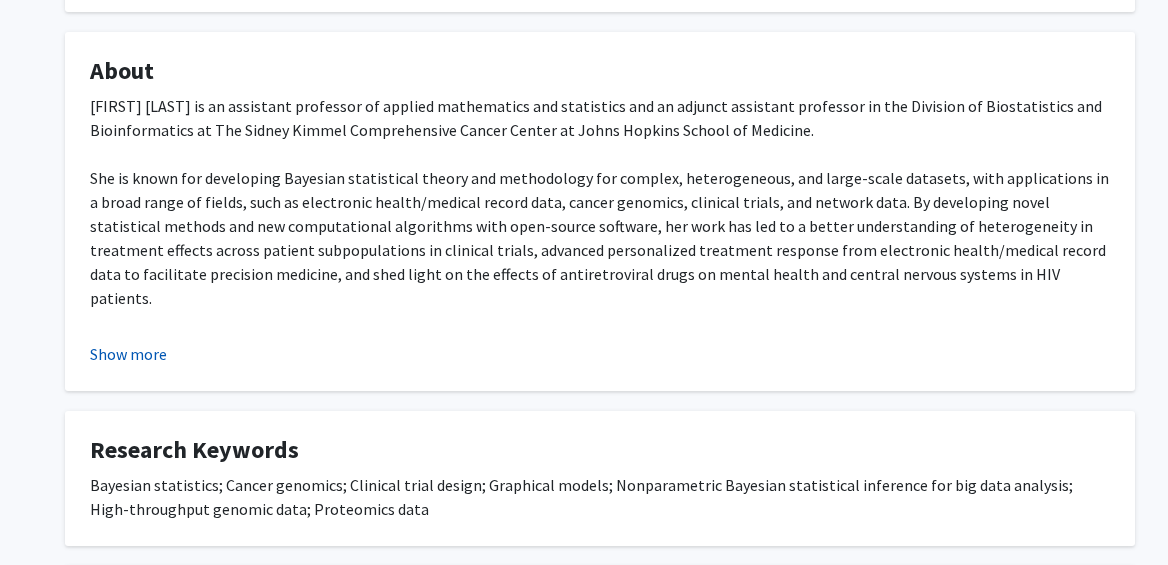 click on "Show more" 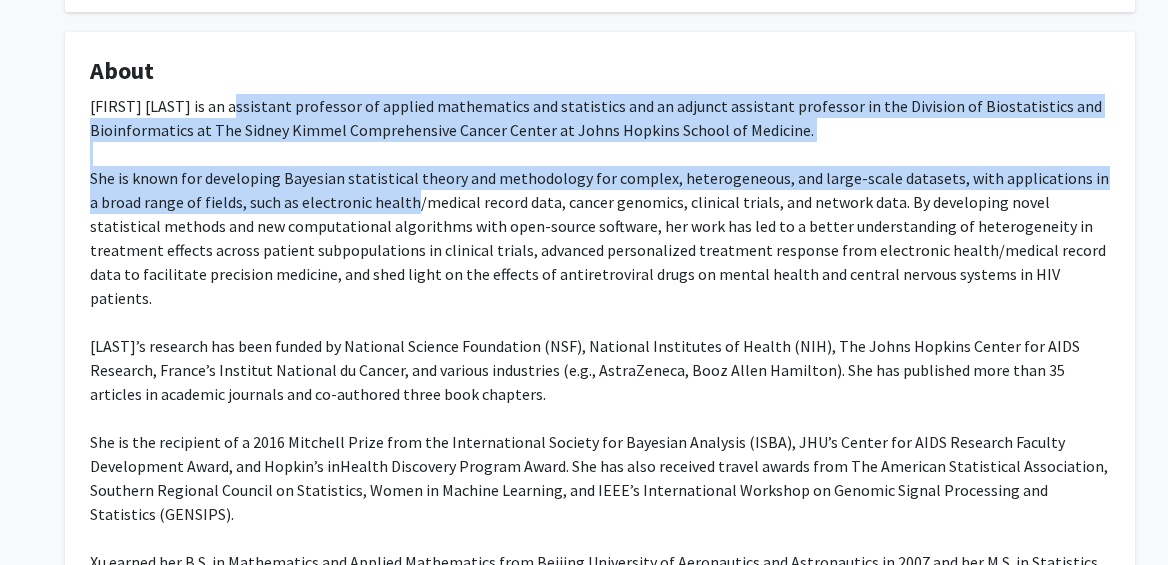 drag, startPoint x: 235, startPoint y: 116, endPoint x: 400, endPoint y: 190, distance: 180.83418 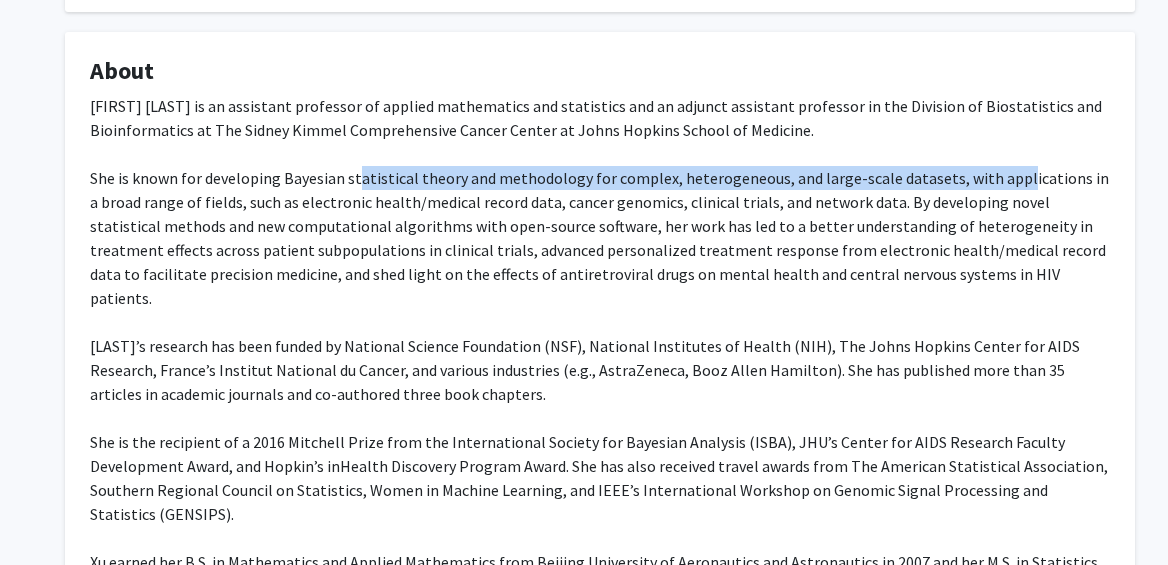 drag, startPoint x: 353, startPoint y: 171, endPoint x: 997, endPoint y: 171, distance: 644 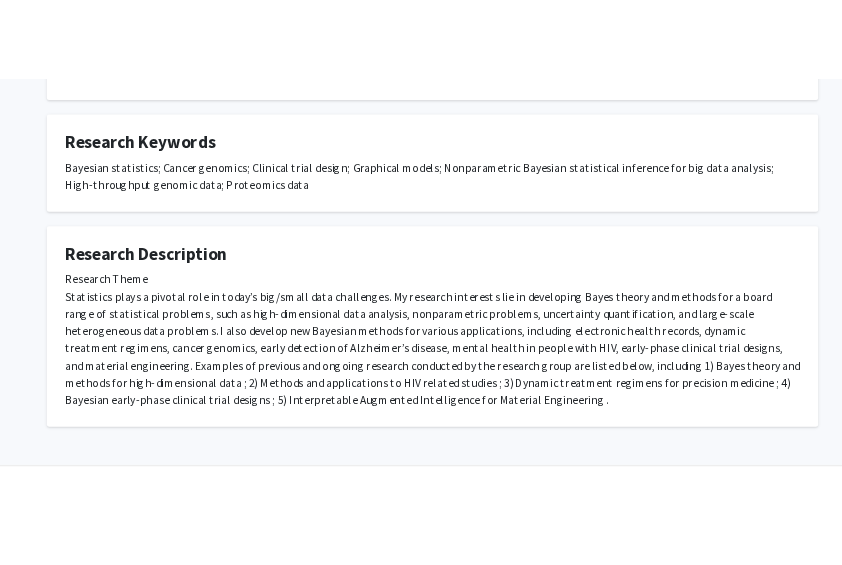 scroll, scrollTop: 999, scrollLeft: 0, axis: vertical 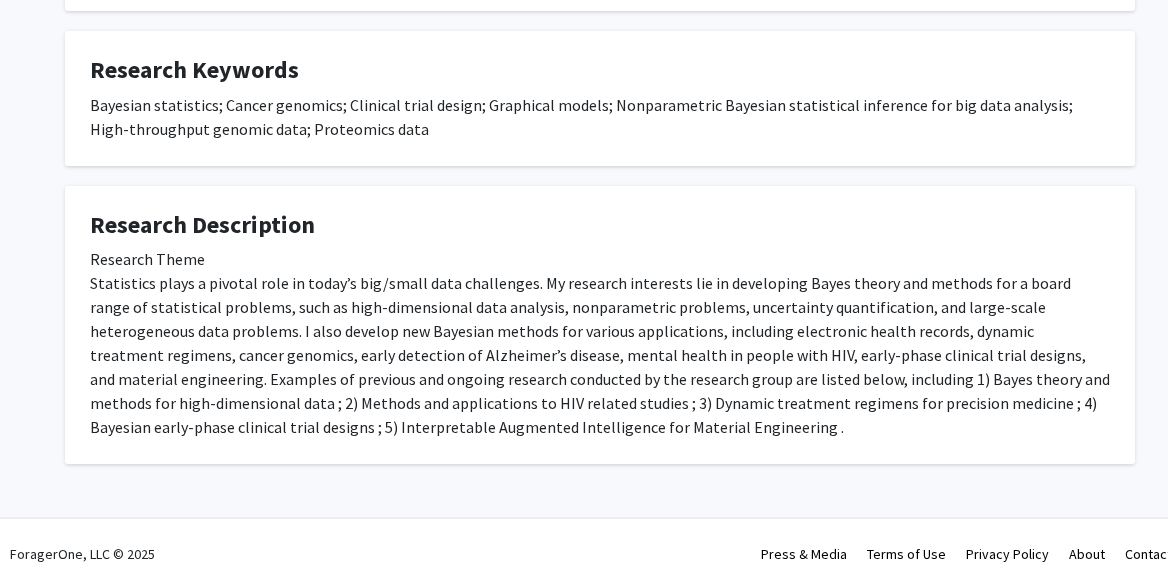 click on "Research Theme Statistics plays a pivotal role in today’s big/small data challenges. My research interests lie in developing Bayes theory and methods for a board range of statistical problems, such as high-dimensional data analysis, nonparametric problems, uncertainty quantification, and large-scale heterogeneous data problems. I also develop new Bayesian methods for various applications, including electronic health records, dynamic treatment regimens, cancer genomics, early detection of Alzheimer’s disease, mental health in people with HIV, early-phase clinical trial designs, and material engineering. Examples of previous and ongoing research conducted by the research group are listed below, including 1) Bayes theory and methods for high-dimensional data ; 2) Methods and applications to HIV related studies ; 3) Dynamic treatment regimens for precision medicine ; 4) Bayesian early-phase clinical trial designs ; 5) Interpretable Augmented Intelligence for Material Engineering ." 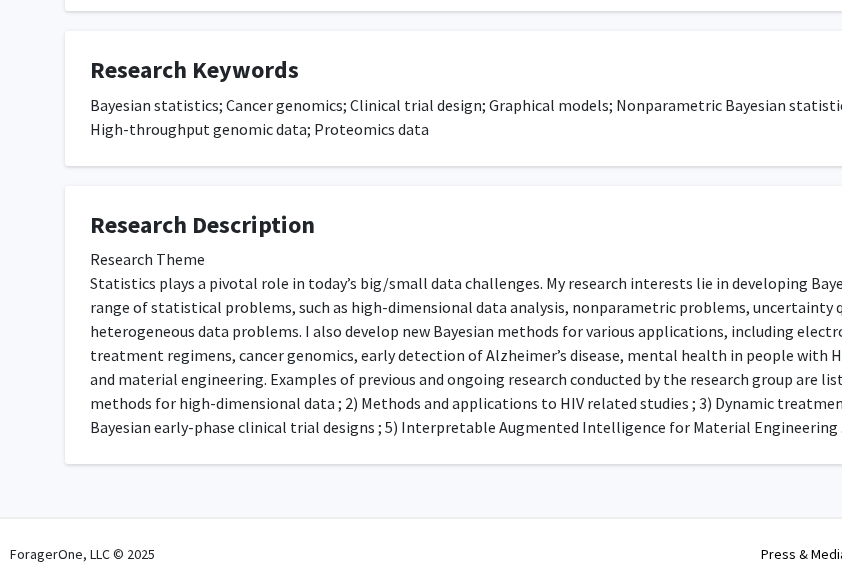 scroll, scrollTop: 0, scrollLeft: 0, axis: both 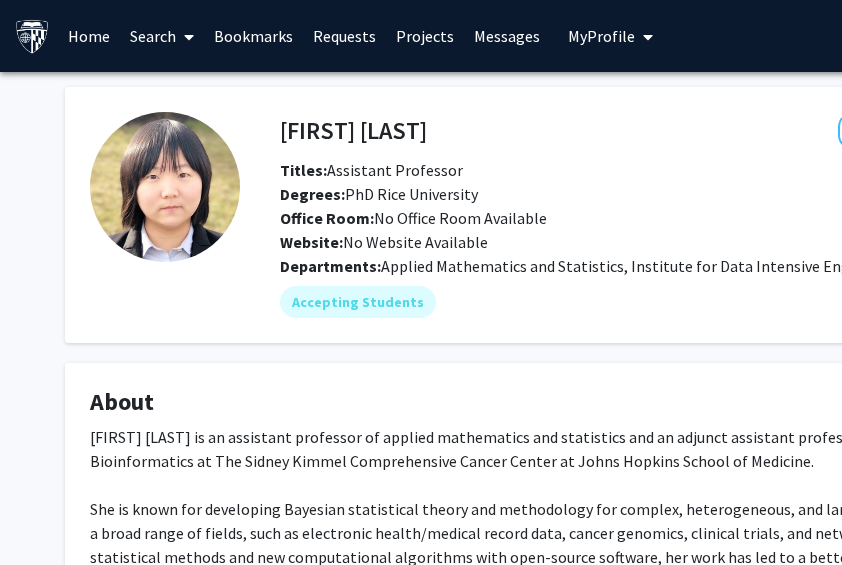 click at bounding box center (185, 37) 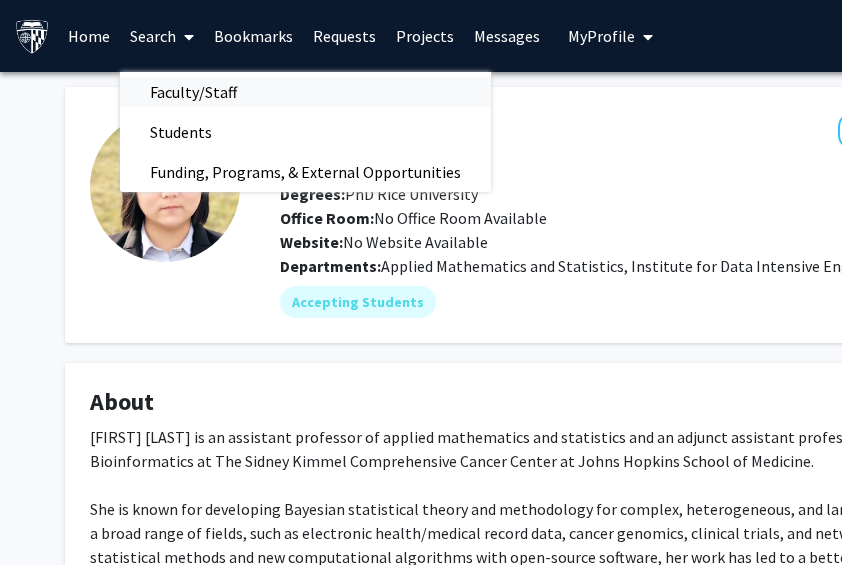 click on "Faculty/Staff" at bounding box center (193, 92) 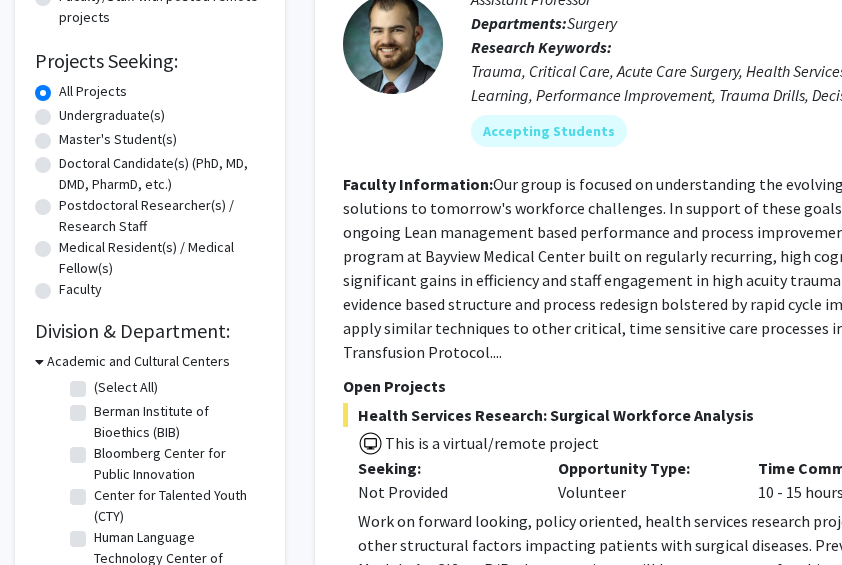 scroll, scrollTop: 544, scrollLeft: 0, axis: vertical 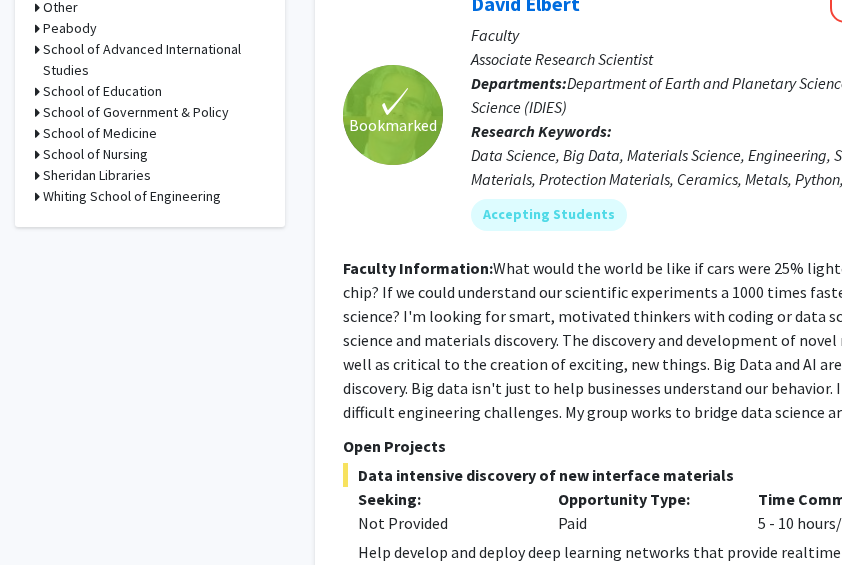 click on "Whiting School of Engineering" at bounding box center [132, 196] 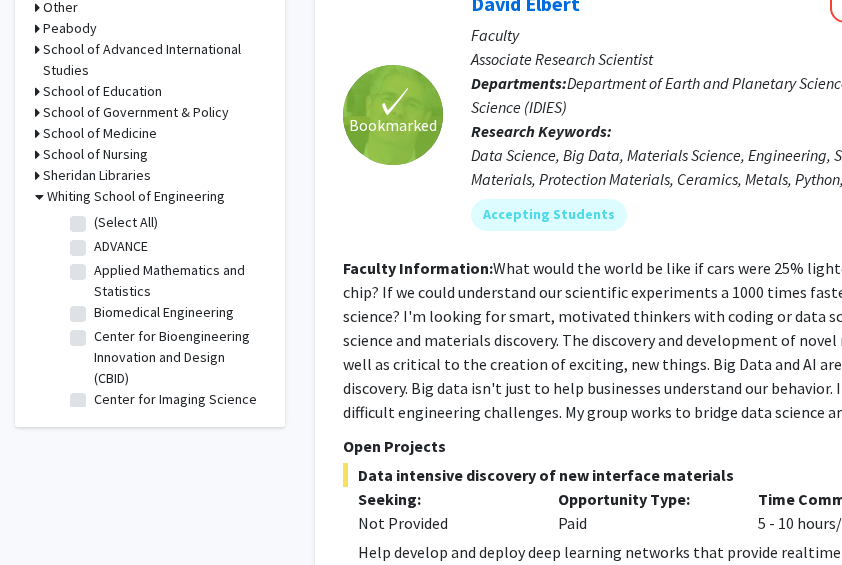 click on "Applied Mathematics and Statistics" 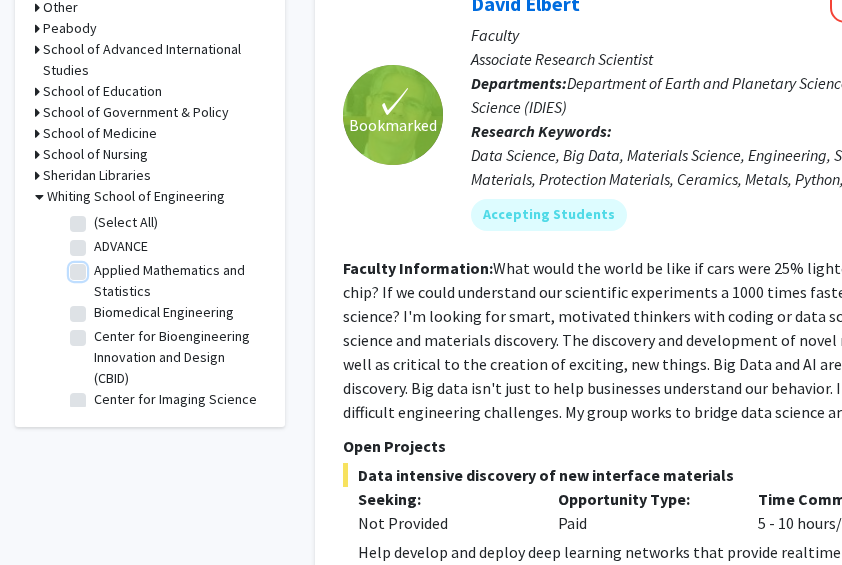 click on "Applied Mathematics and Statistics" at bounding box center [100, 266] 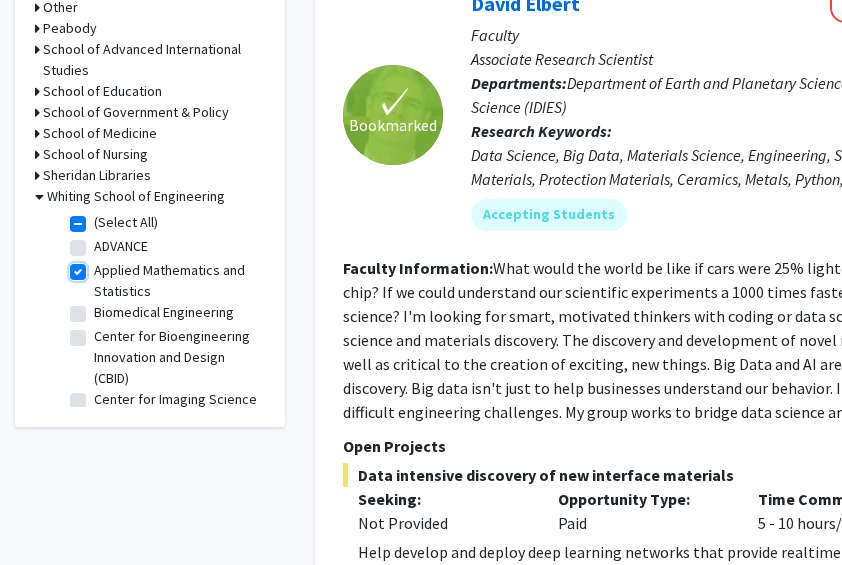 checkbox on "true" 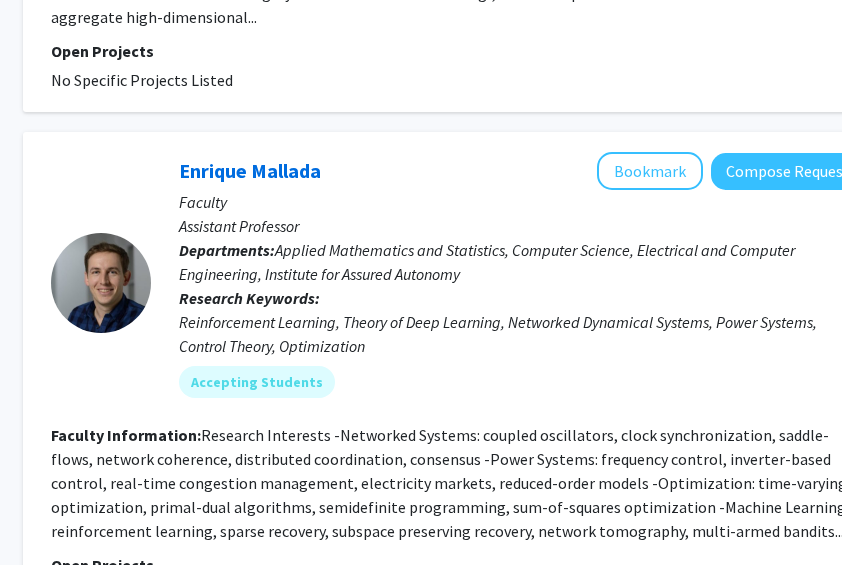 scroll, scrollTop: 4066, scrollLeft: 292, axis: both 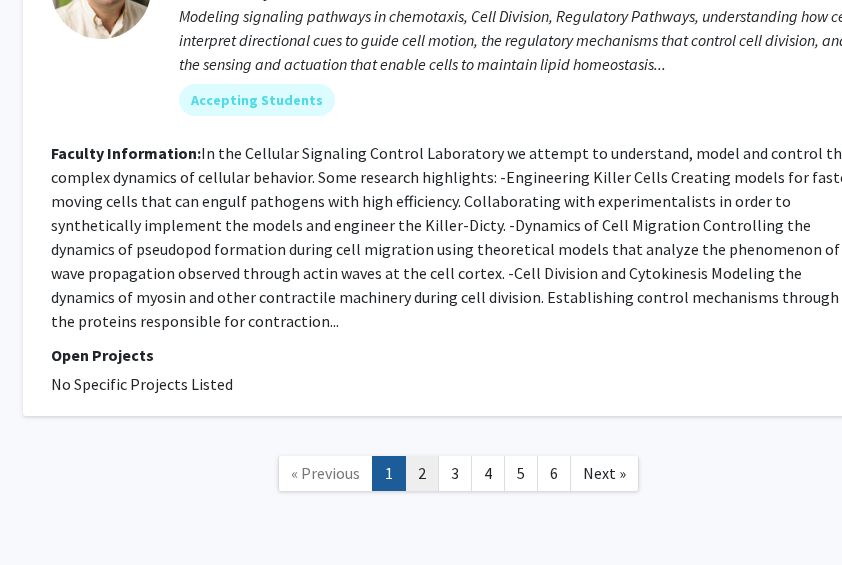 click on "2" 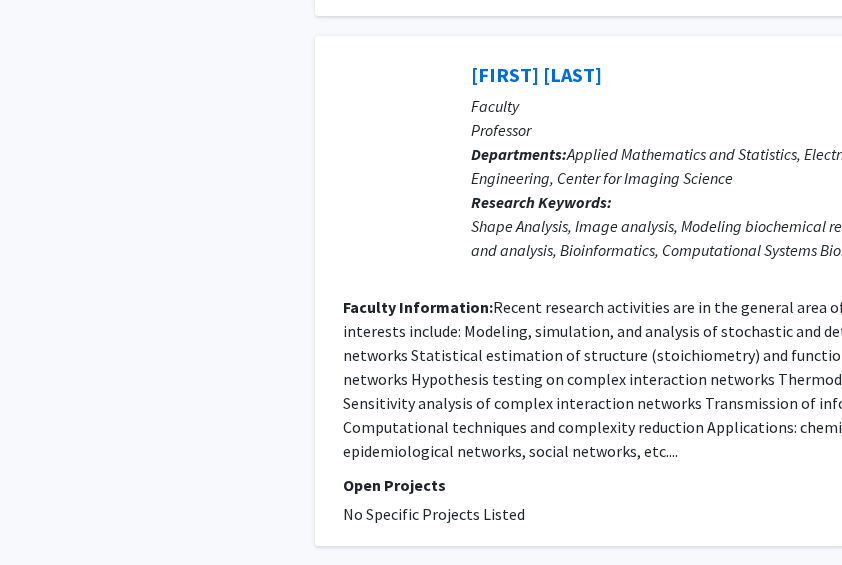 scroll, scrollTop: 4882, scrollLeft: 0, axis: vertical 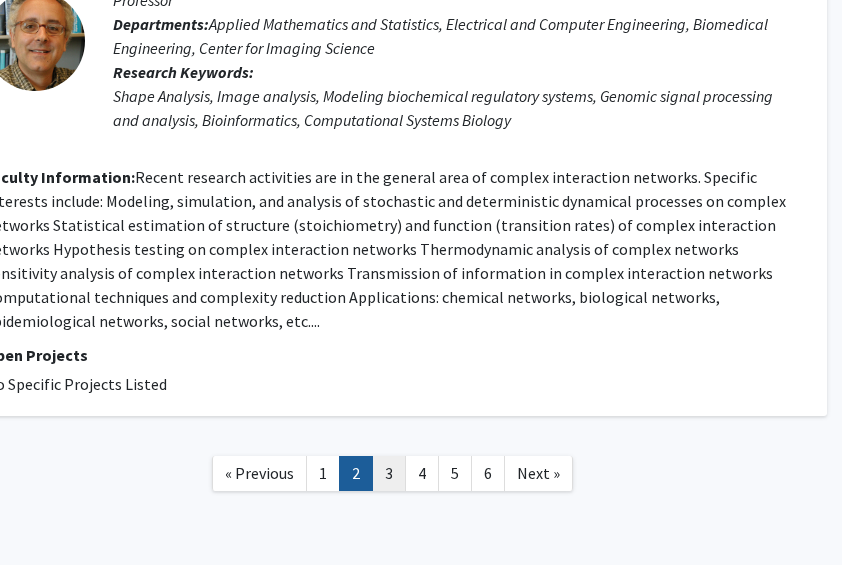 click on "3" 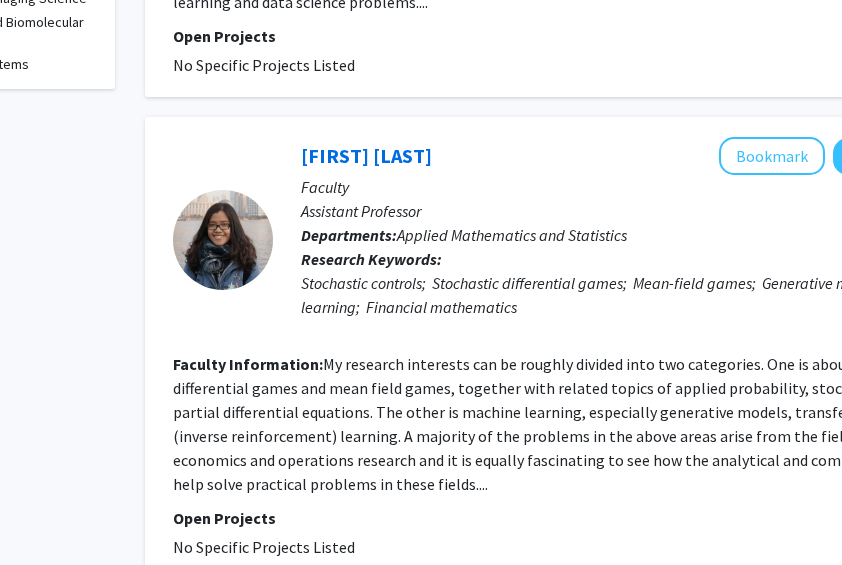 scroll, scrollTop: 974, scrollLeft: 170, axis: both 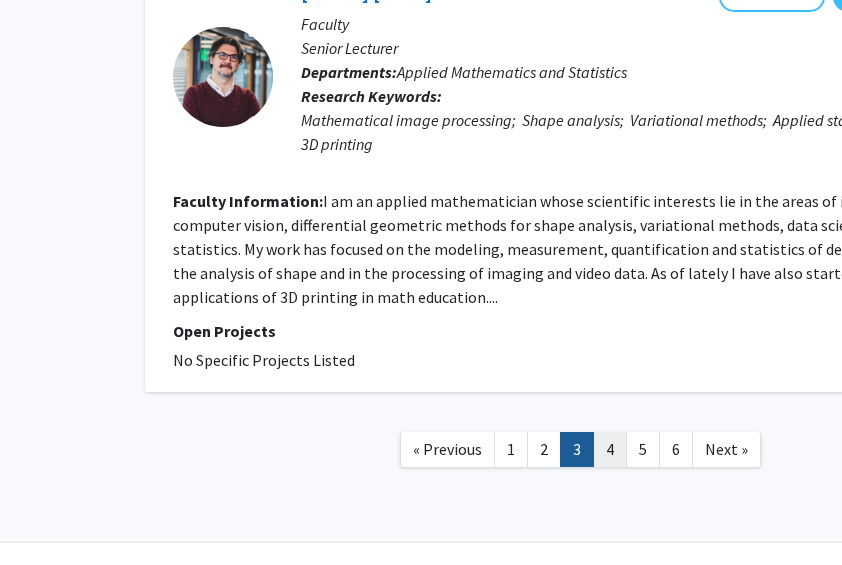 click on "4" 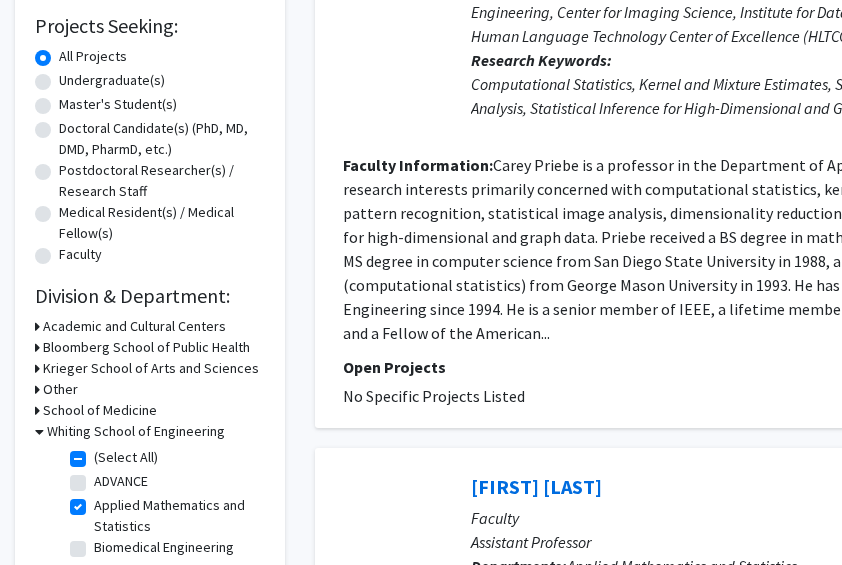 scroll, scrollTop: 1097, scrollLeft: 0, axis: vertical 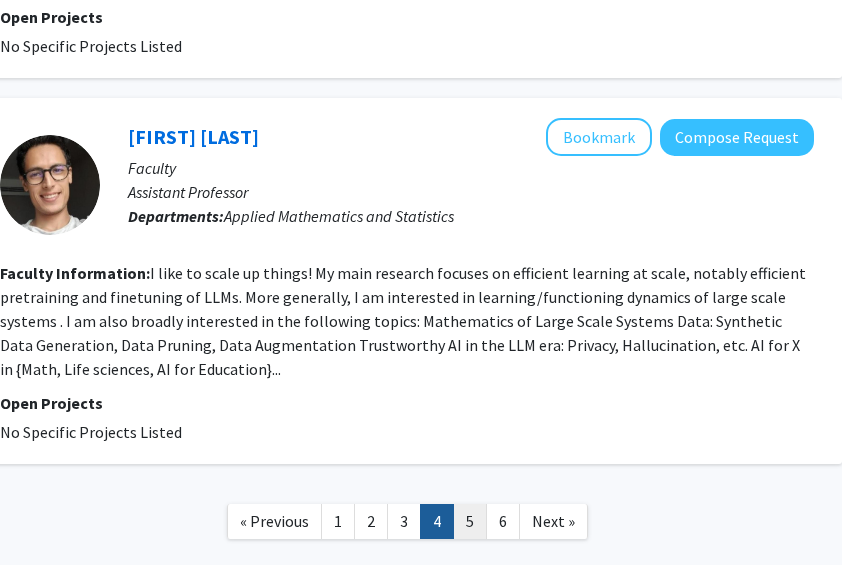 click on "5" 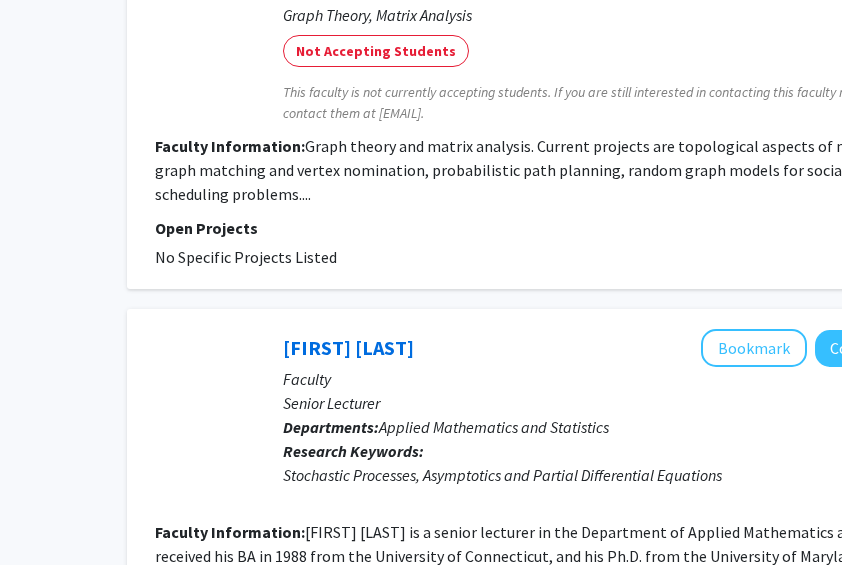 scroll, scrollTop: 4448, scrollLeft: 188, axis: both 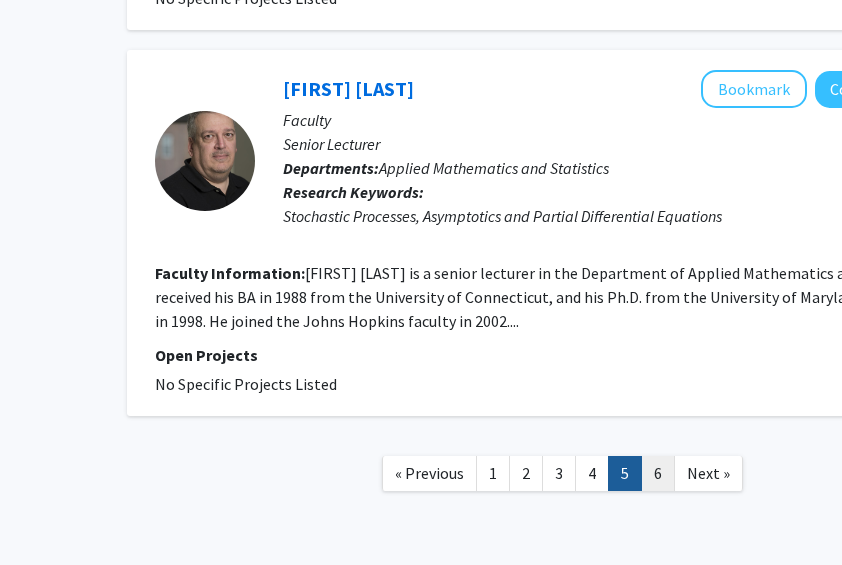 click on "6" 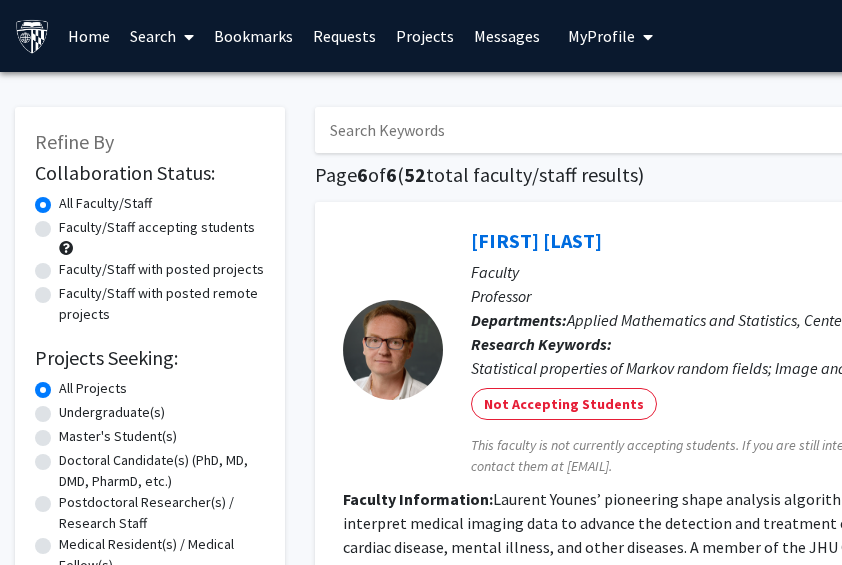 scroll, scrollTop: 422, scrollLeft: 0, axis: vertical 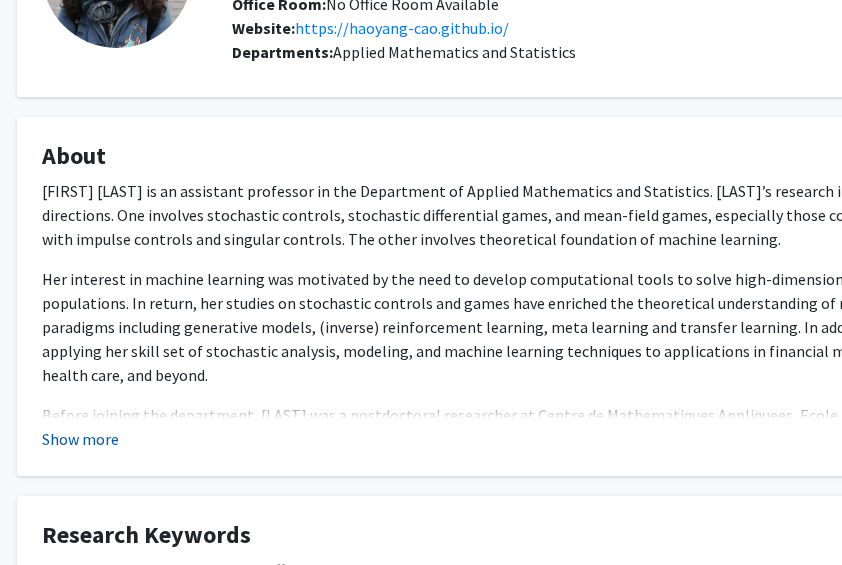click on "Show more" 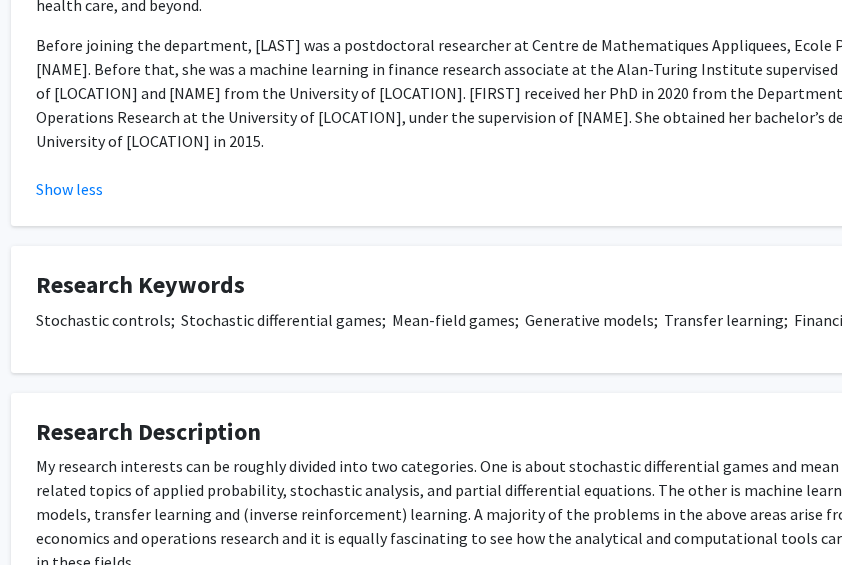 scroll, scrollTop: 709, scrollLeft: 54, axis: both 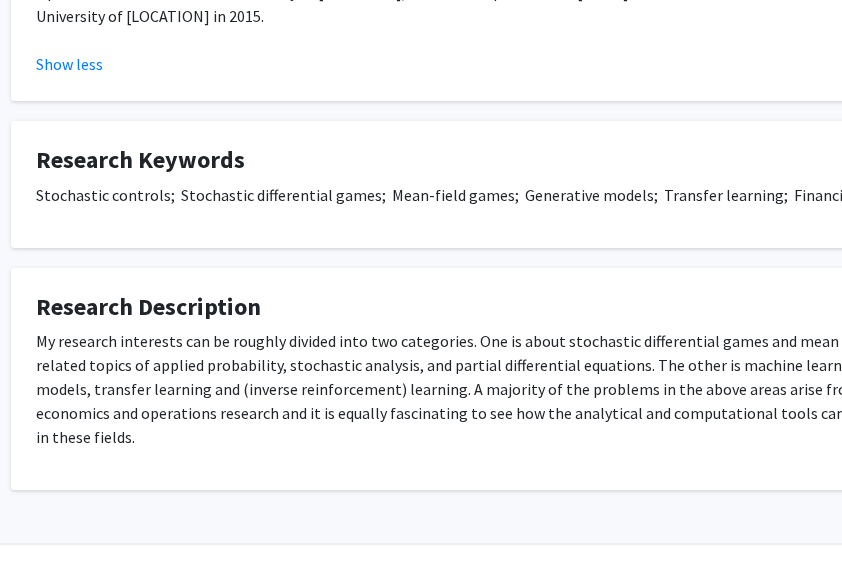 type 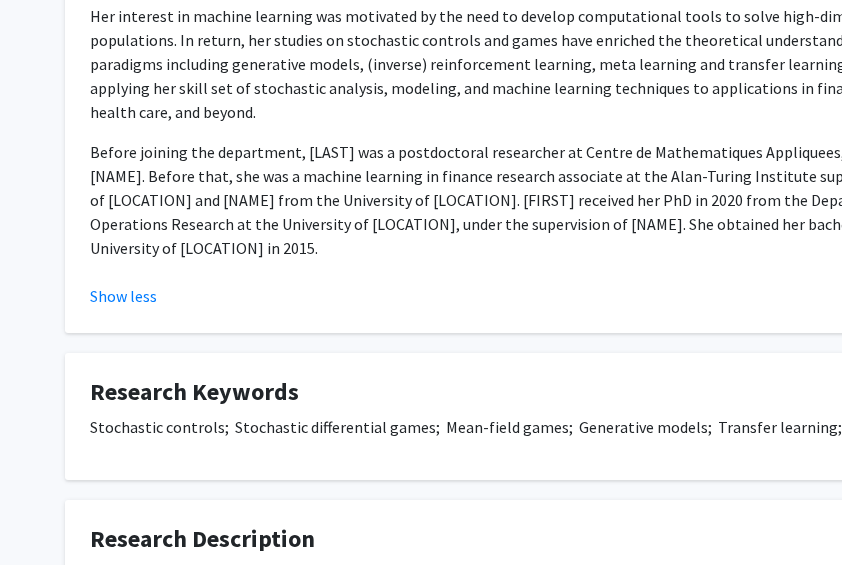 scroll, scrollTop: 0, scrollLeft: 0, axis: both 